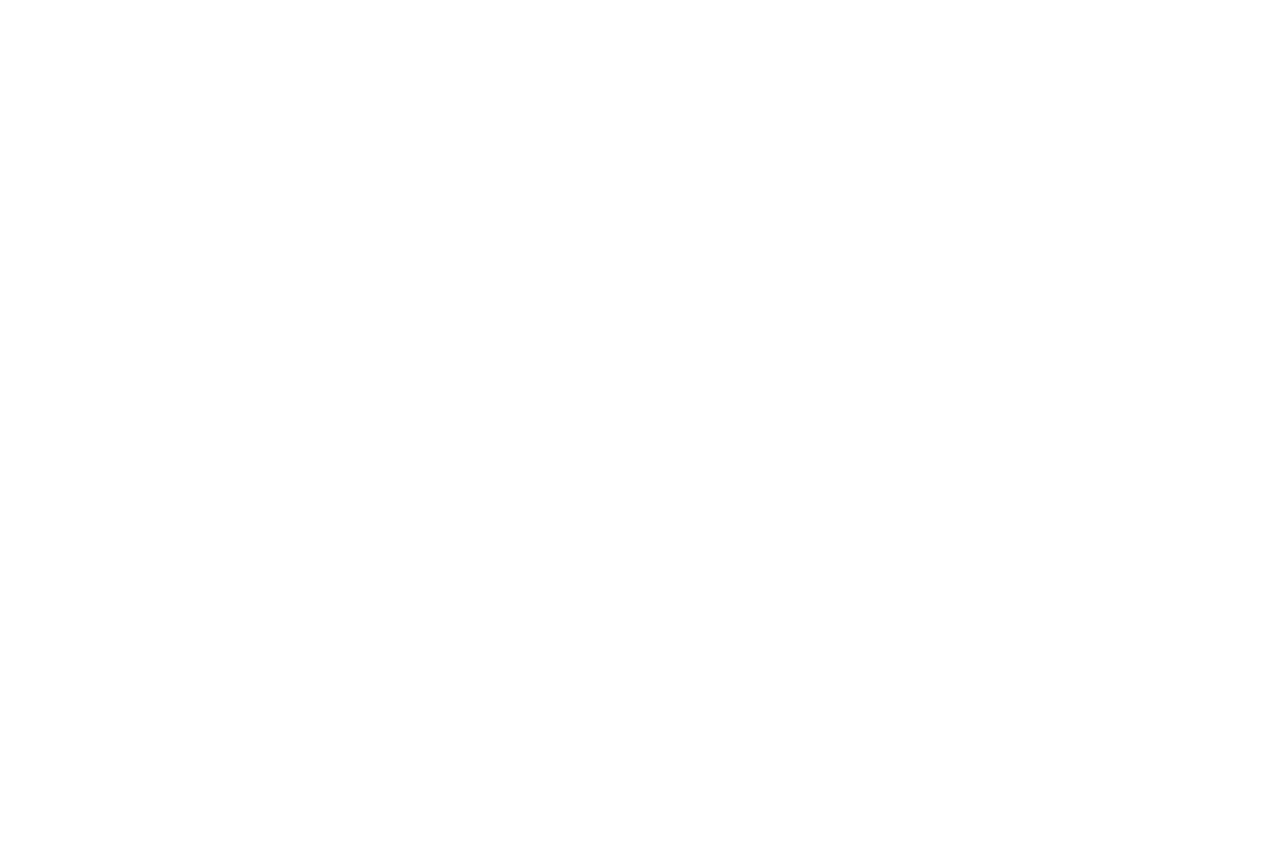 scroll, scrollTop: 0, scrollLeft: 0, axis: both 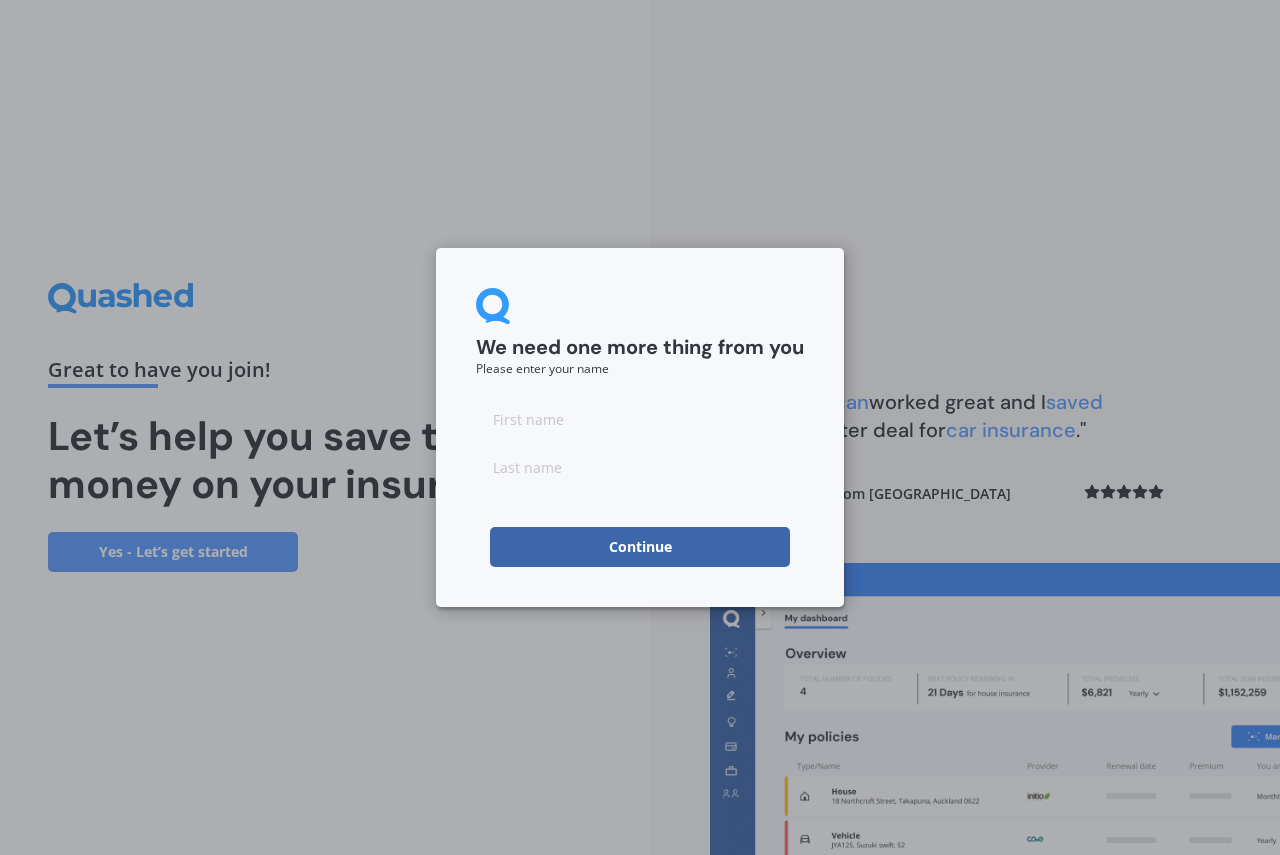 click at bounding box center [640, 419] 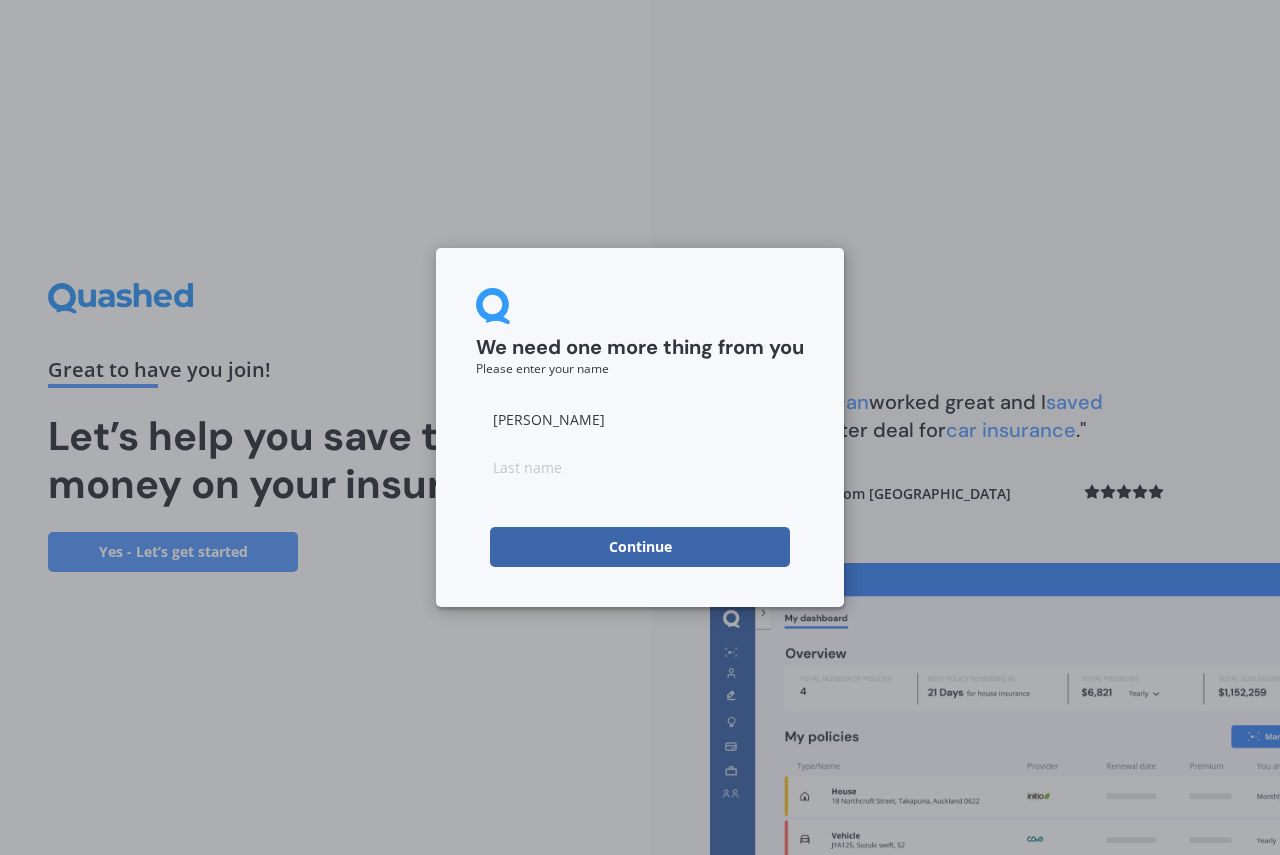 type on "Carl" 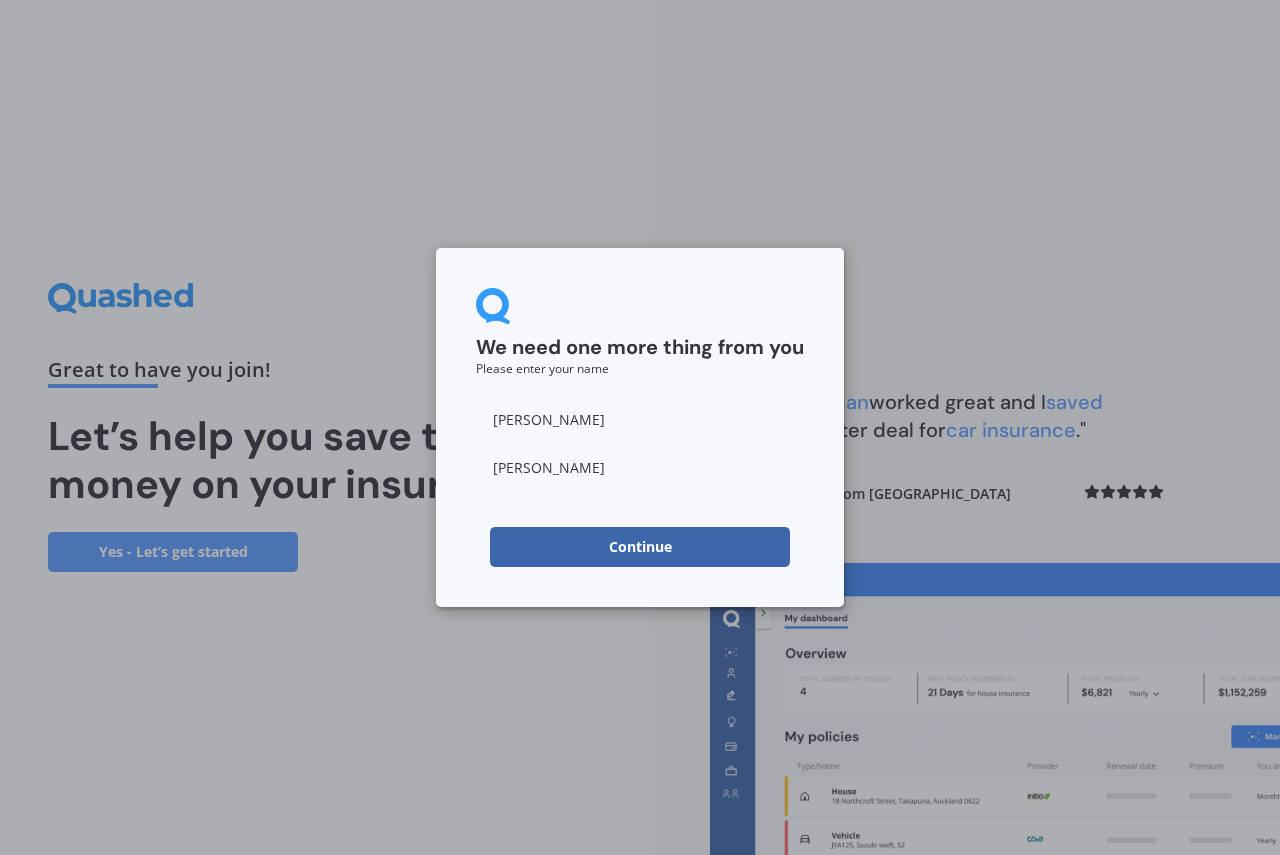 type on "Baun" 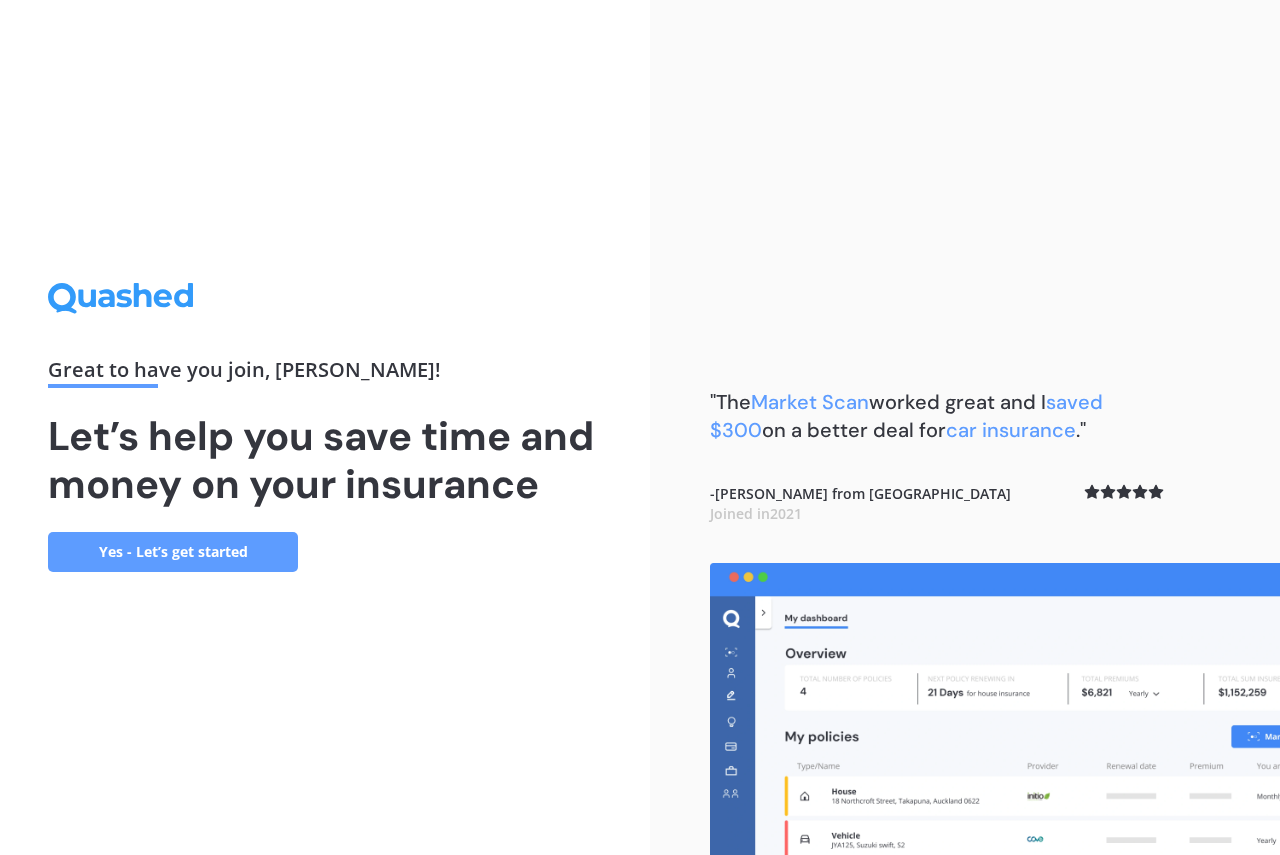 click on "Yes - Let’s get started" at bounding box center [173, 552] 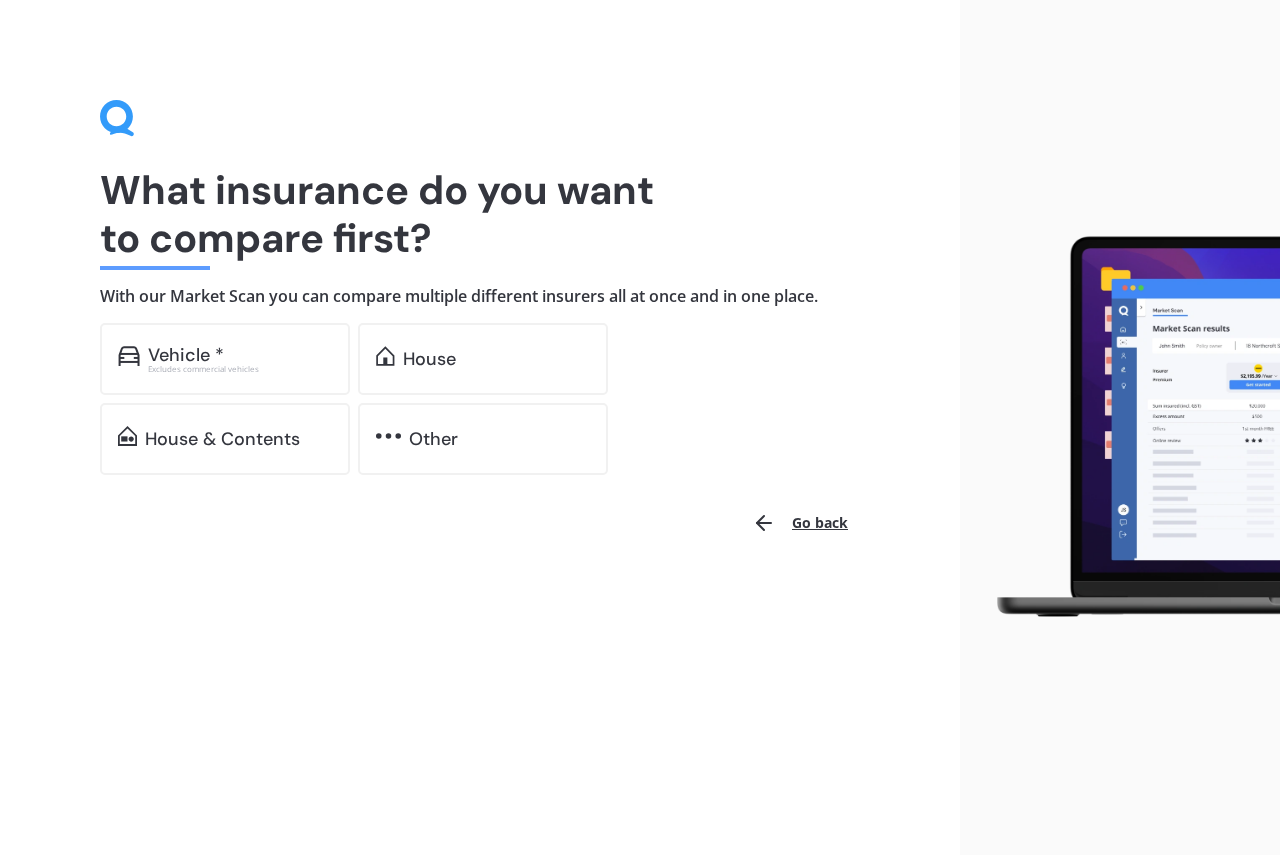 click on "Go back" at bounding box center (800, 523) 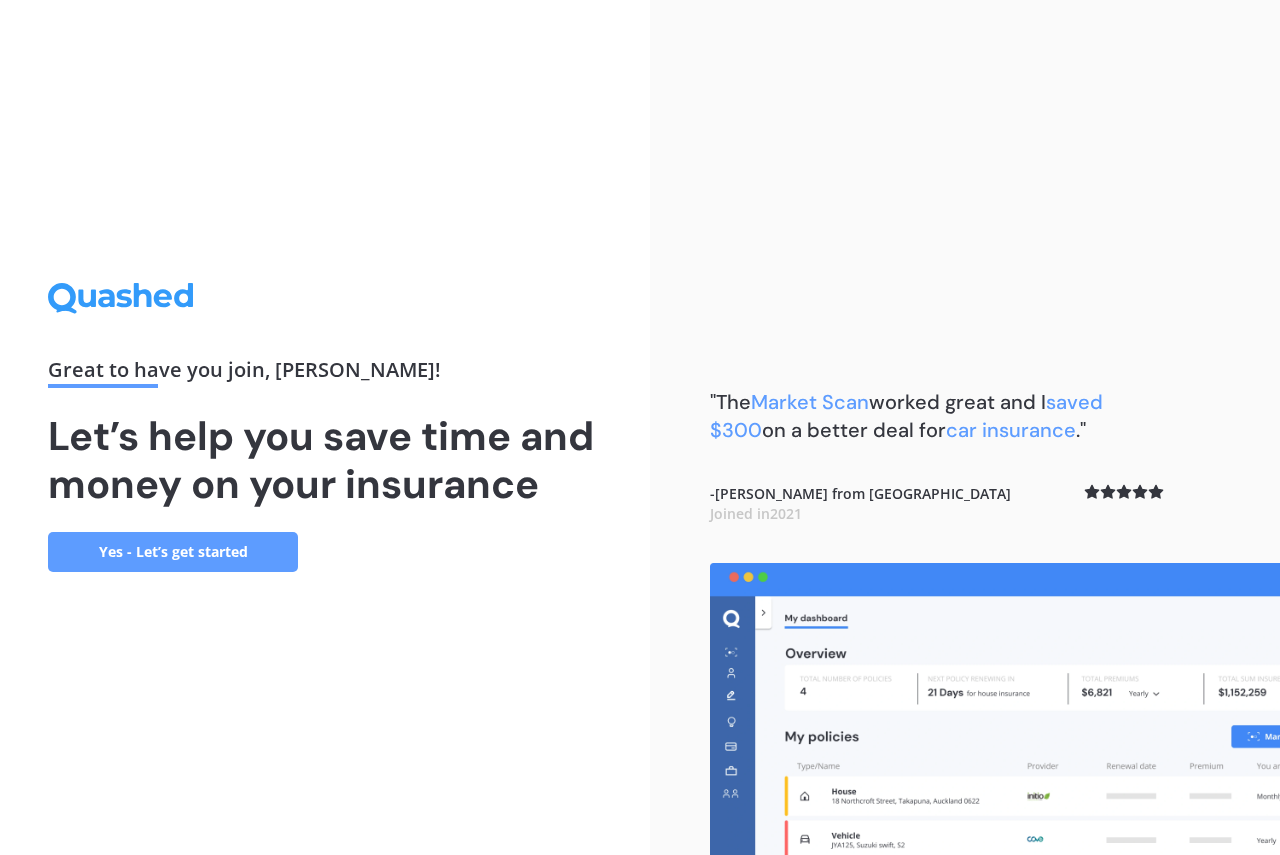 click on "Great to have you join , Carl ! Let’s help you save time and money on your insurance Yes - Let’s get started" at bounding box center [325, 427] 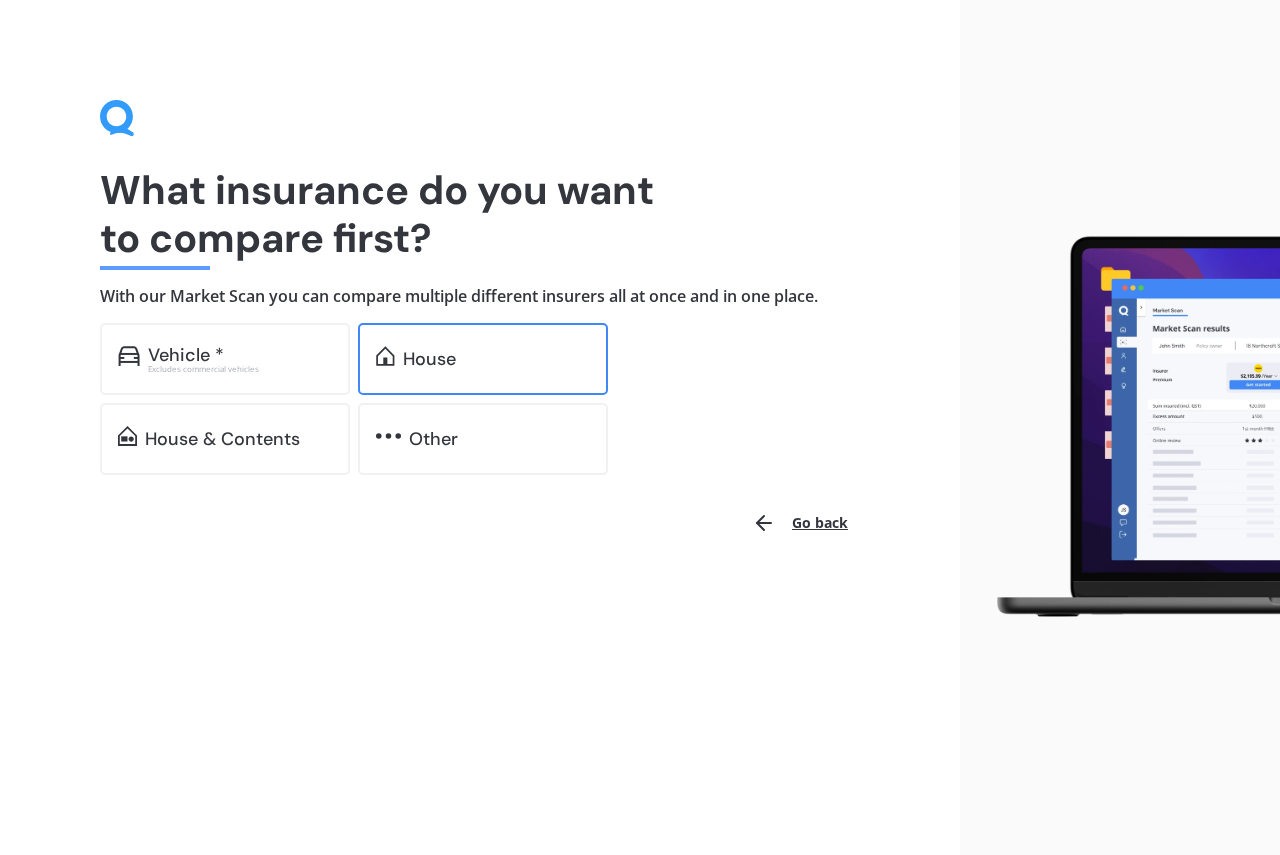 click on "House" at bounding box center [429, 359] 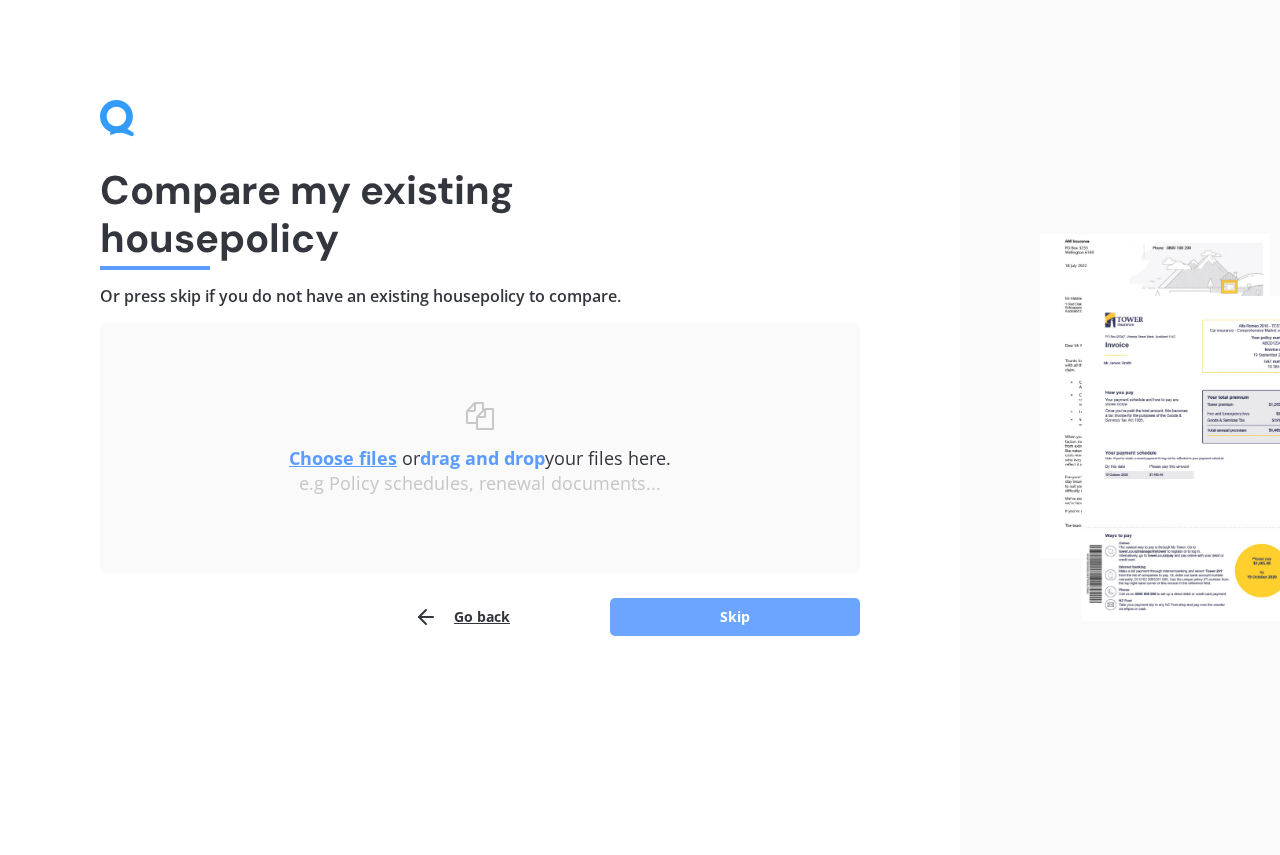 click on "Skip" at bounding box center [735, 617] 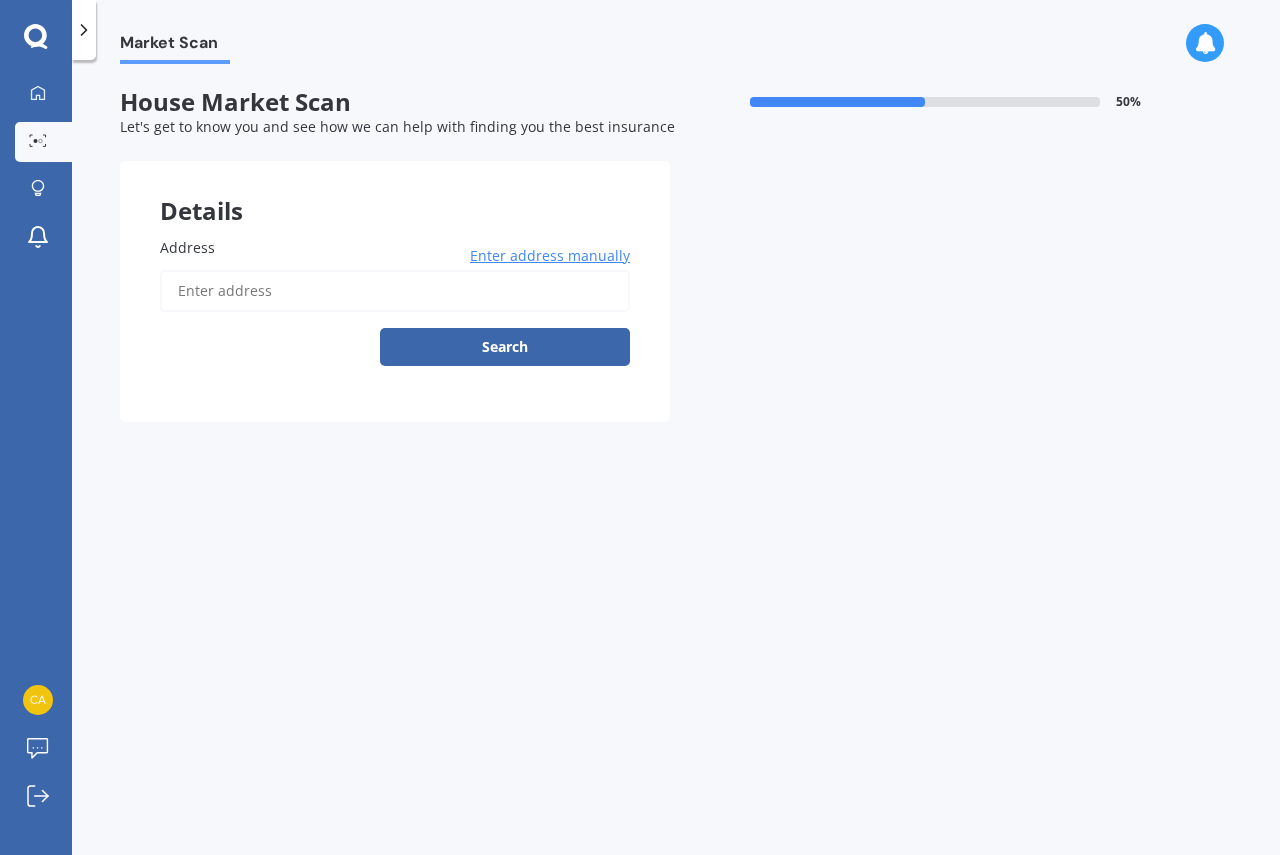 click at bounding box center (1205, 43) 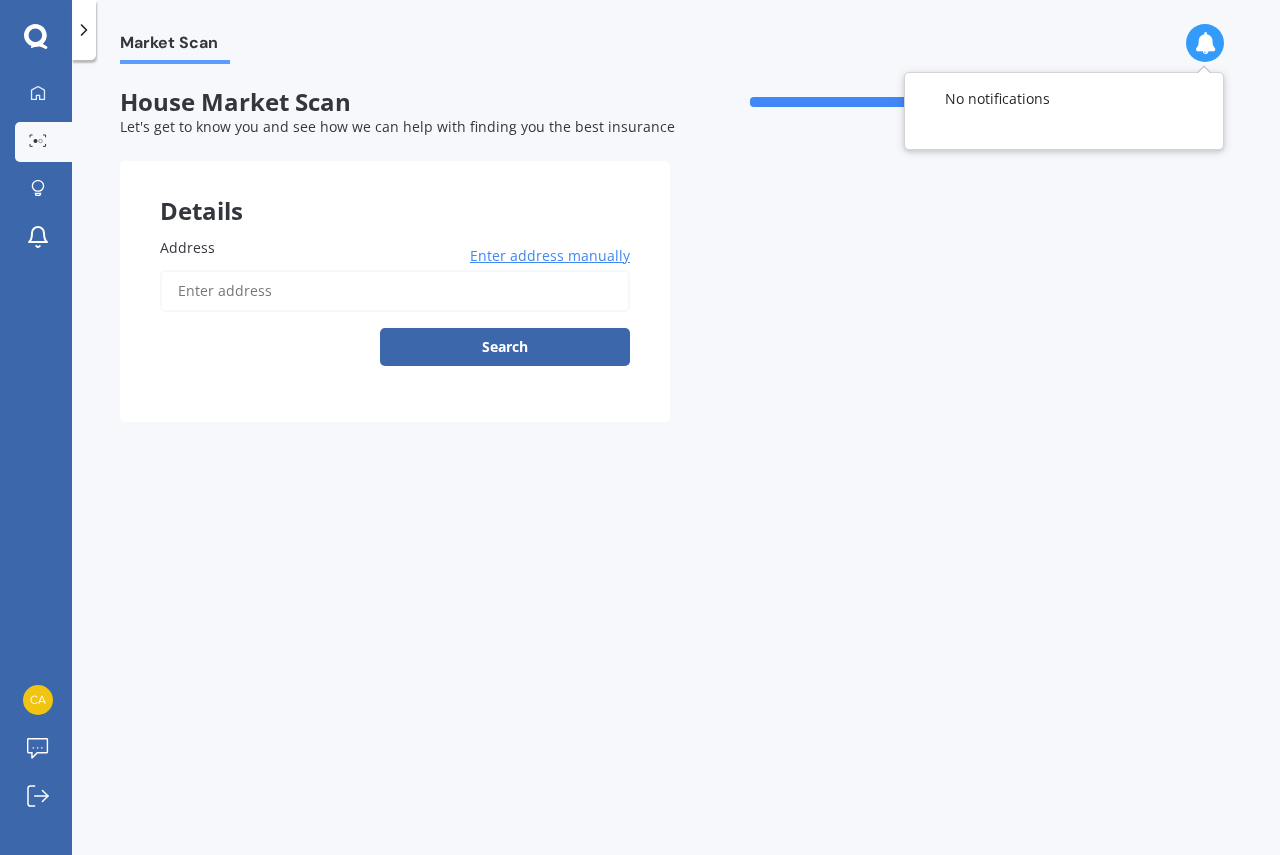 click at bounding box center (1205, 43) 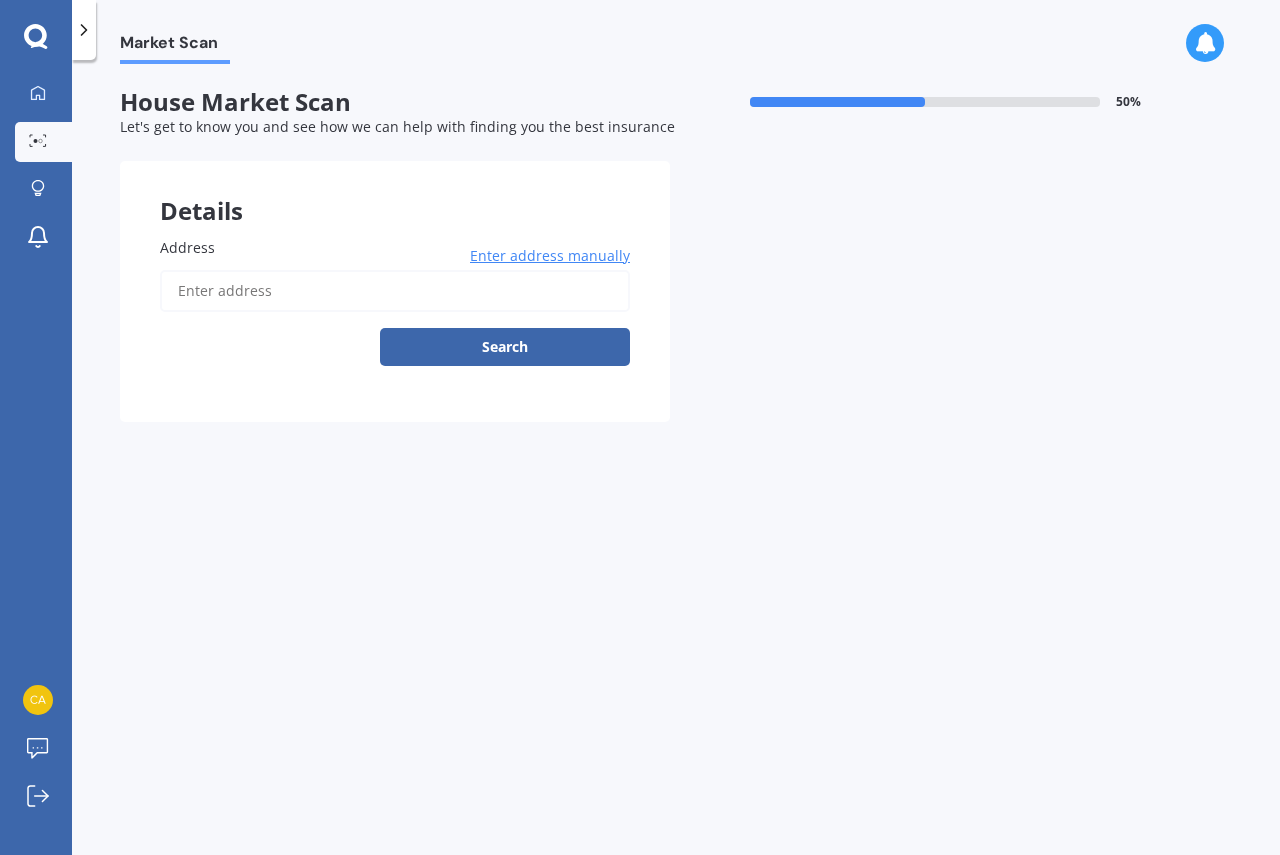 click 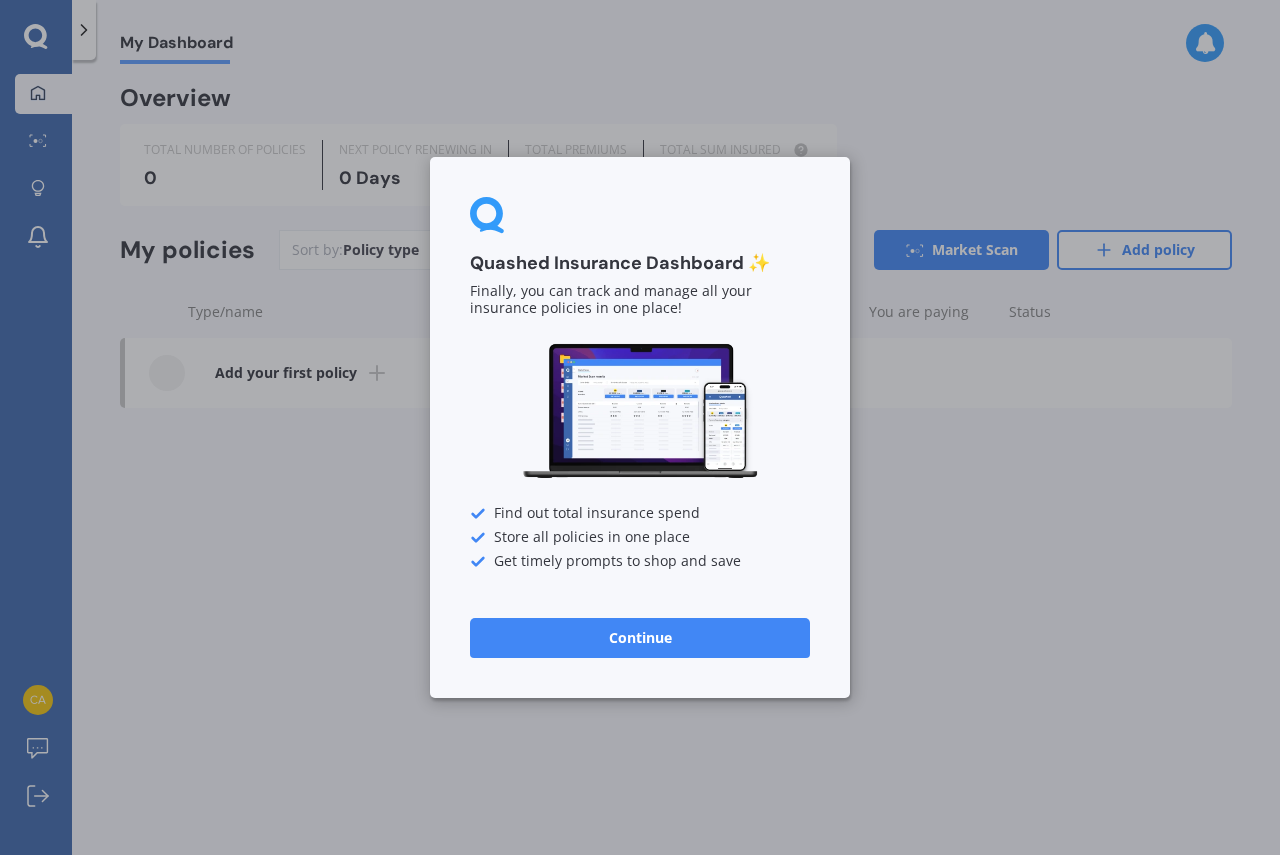click on "Quashed Insurance Dashboard ✨ Finally, you can track and manage all your insurance policies in one place!  Find out total insurance spend  Store all policies in one place  Get timely prompts to shop and save Continue" at bounding box center [640, 427] 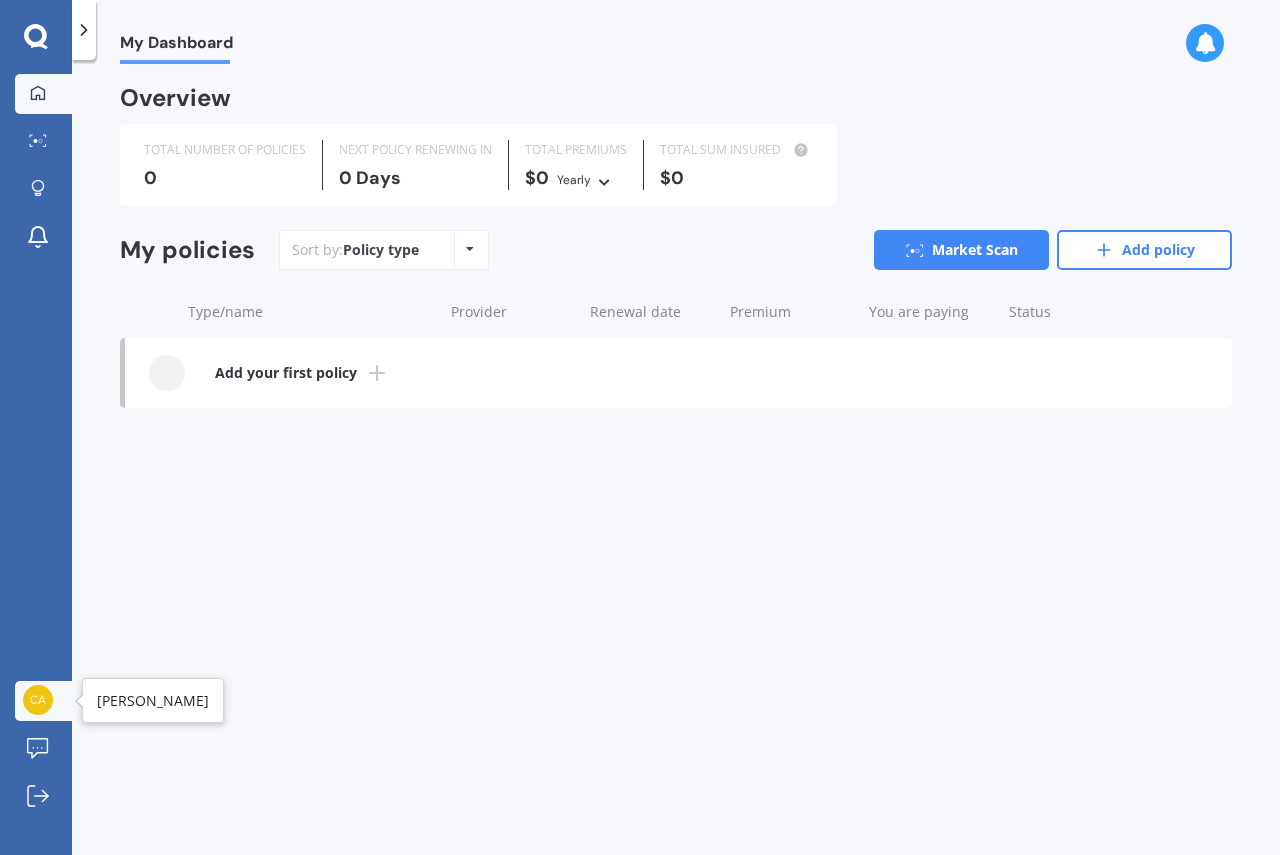 click at bounding box center (38, 700) 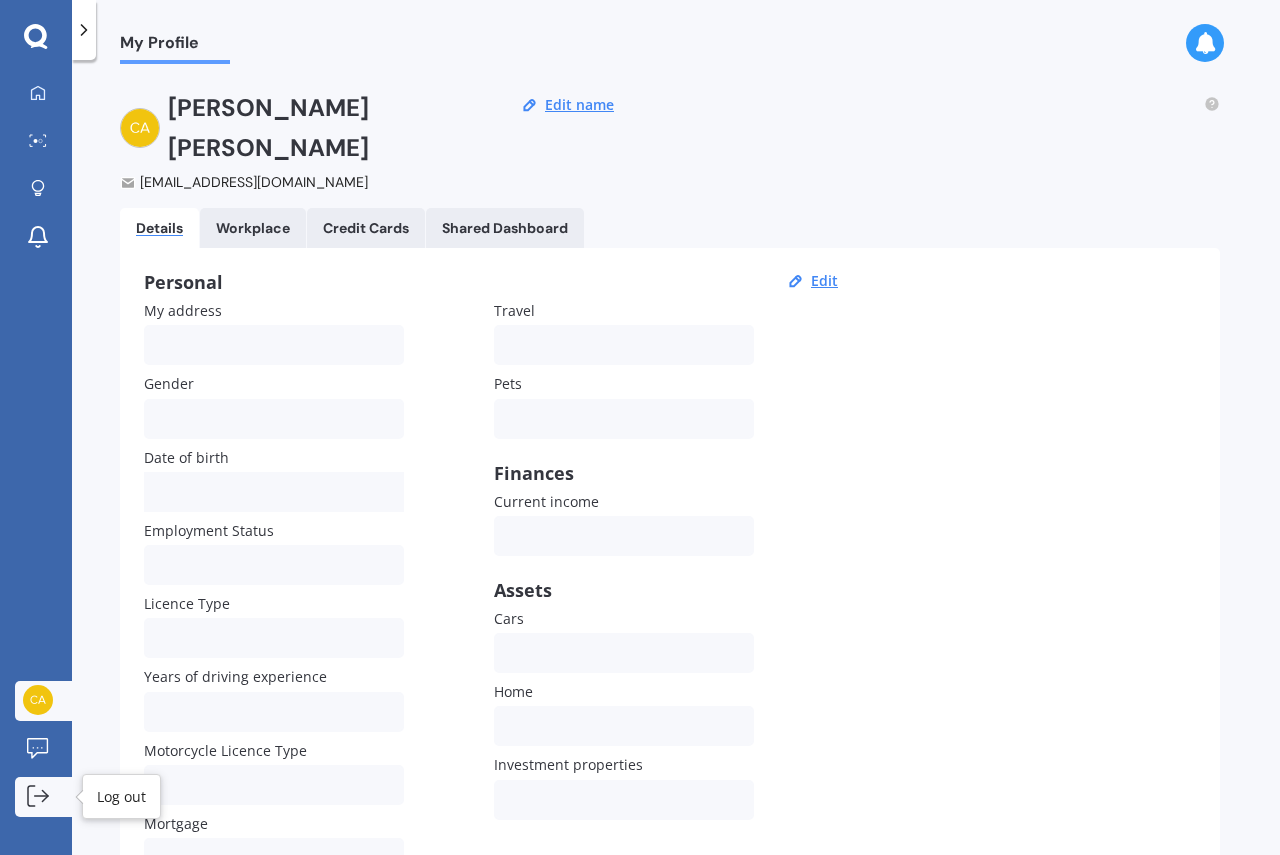 click 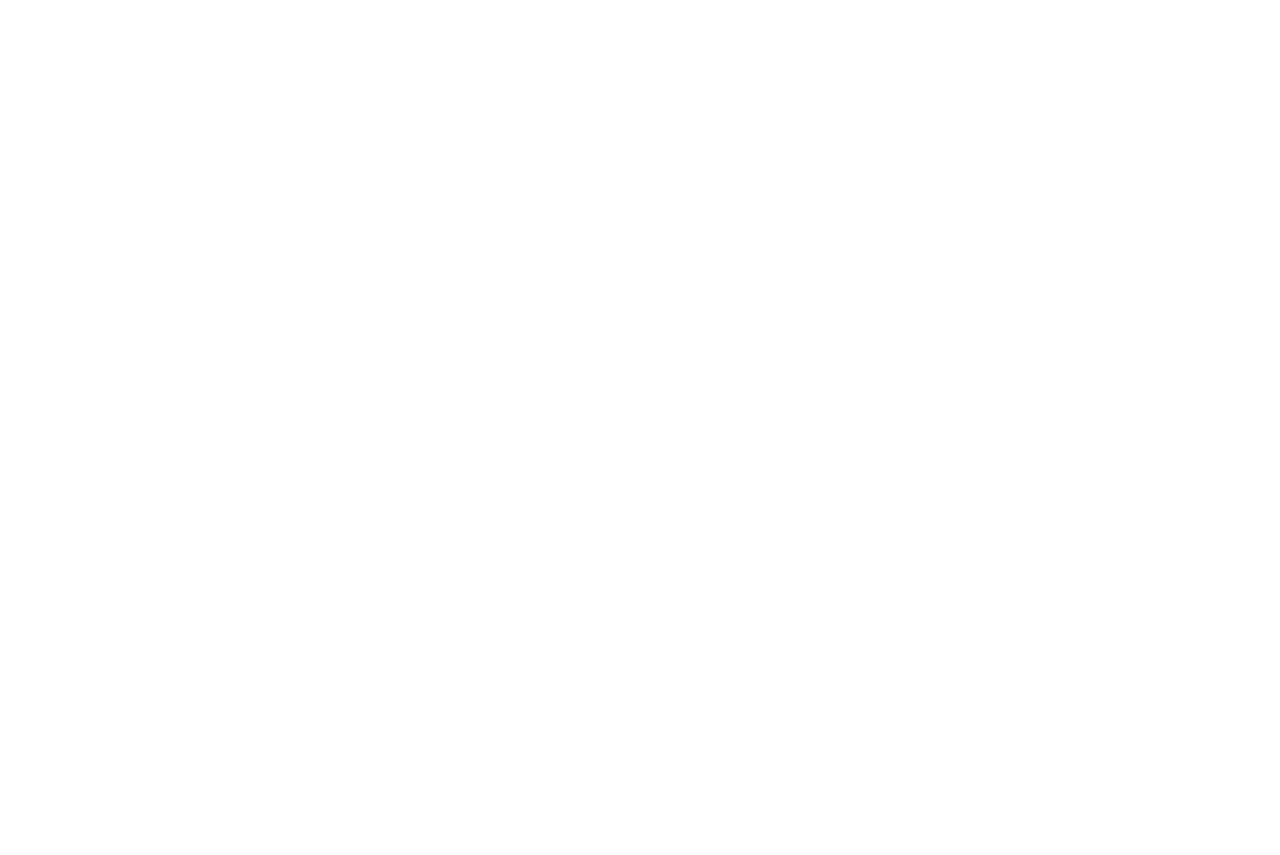 scroll, scrollTop: 0, scrollLeft: 0, axis: both 